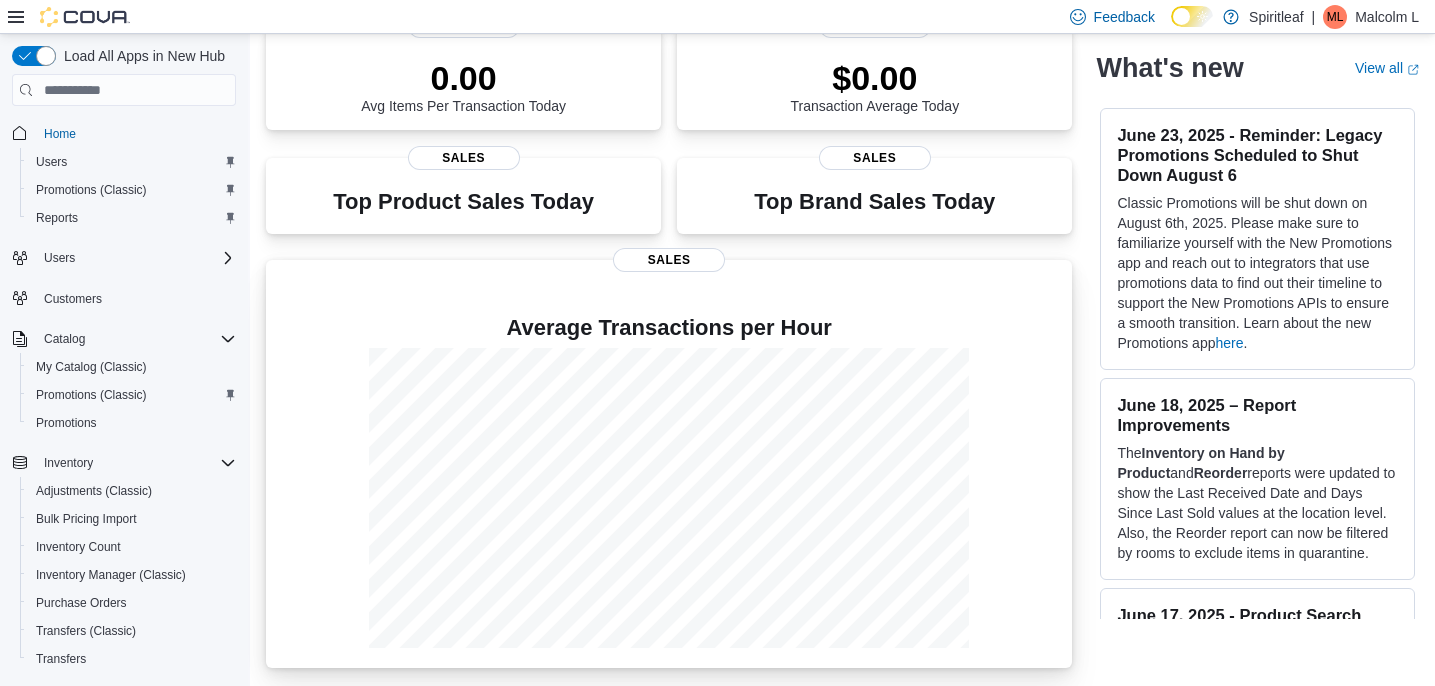 scroll, scrollTop: 0, scrollLeft: 0, axis: both 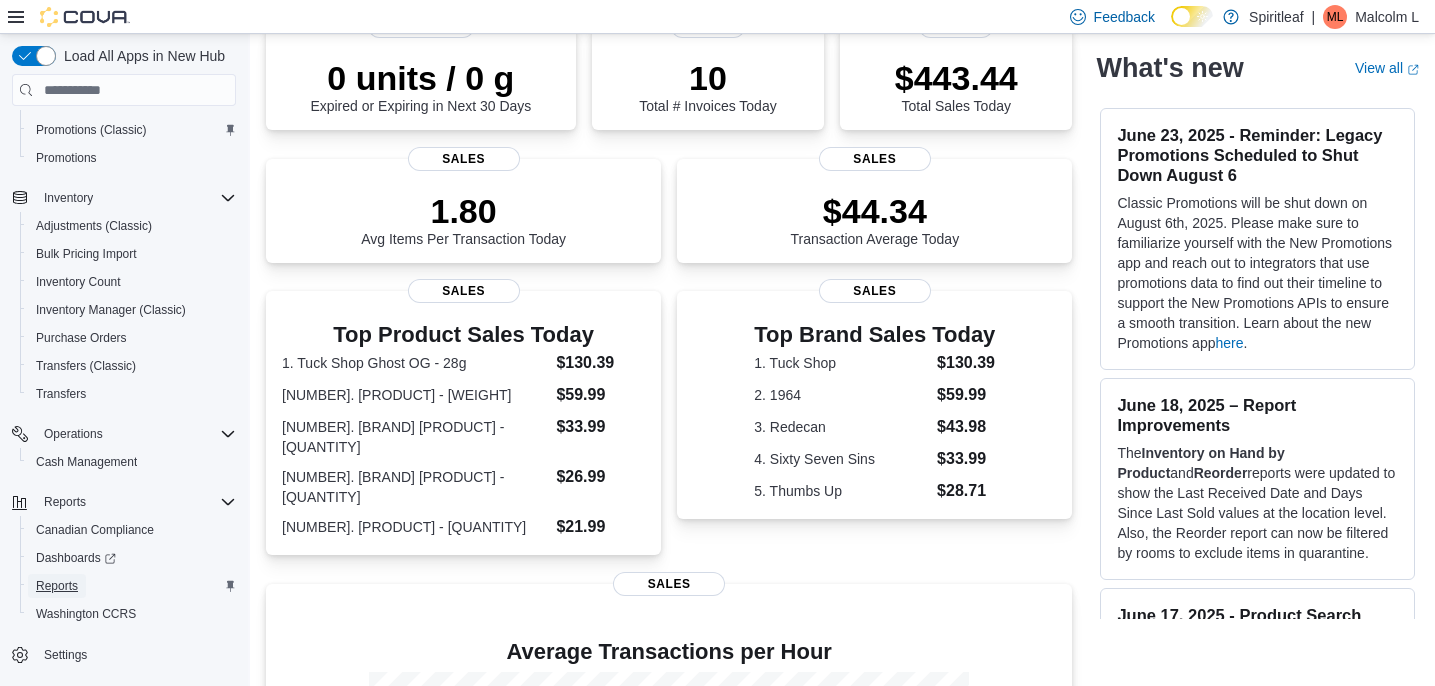 click on "Reports" at bounding box center [57, 586] 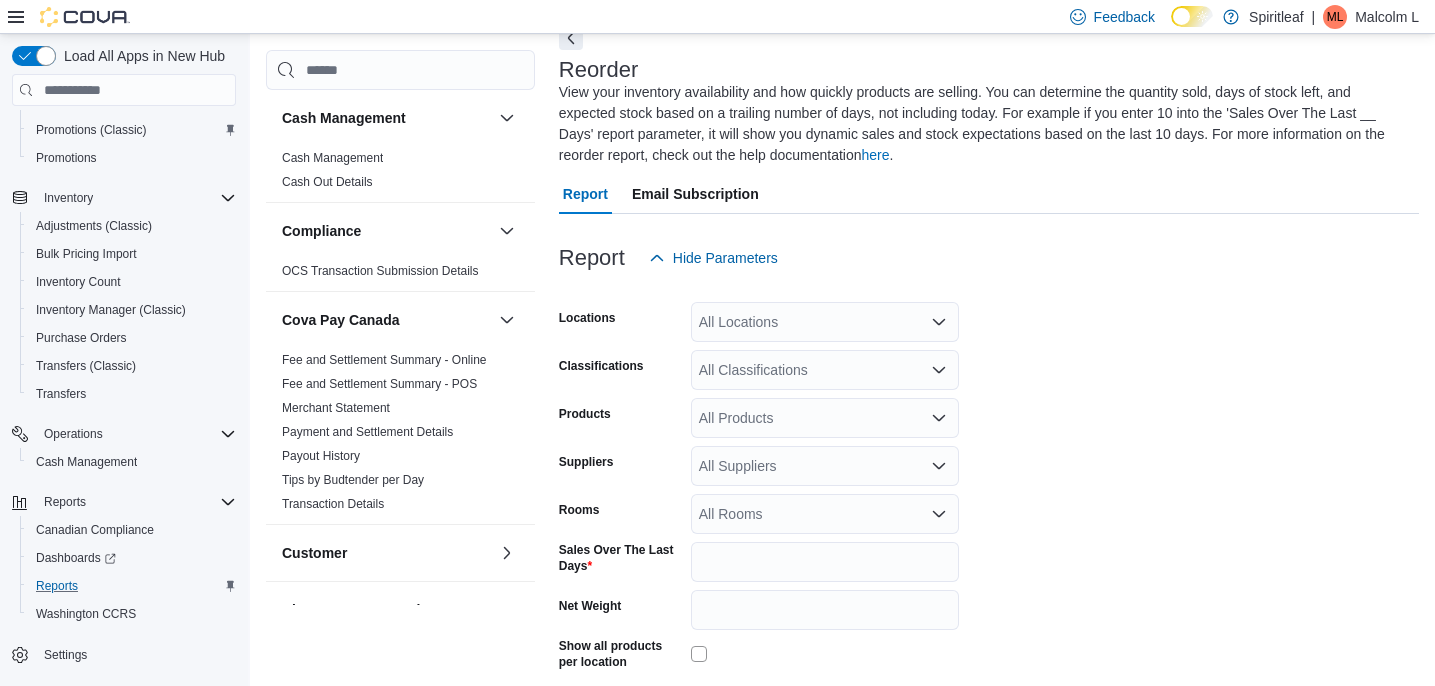 scroll, scrollTop: 109, scrollLeft: 0, axis: vertical 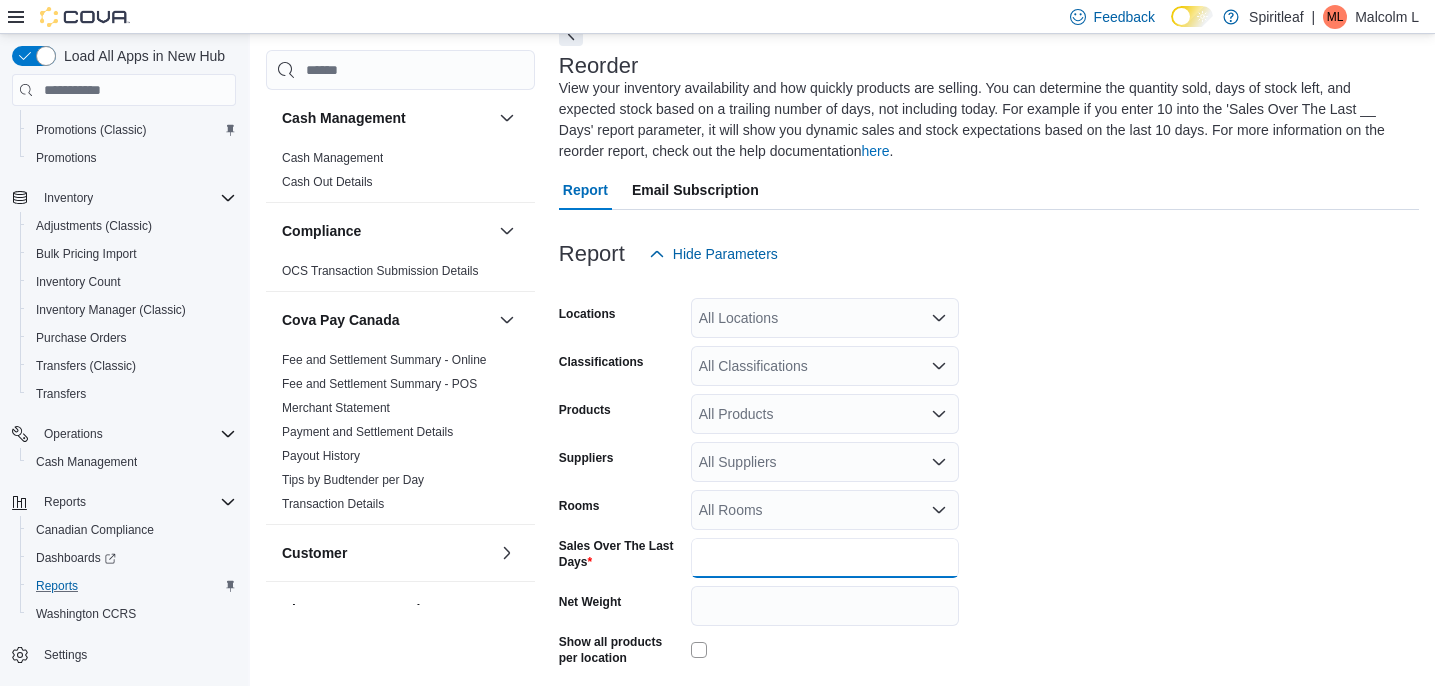click on "*" at bounding box center (825, 558) 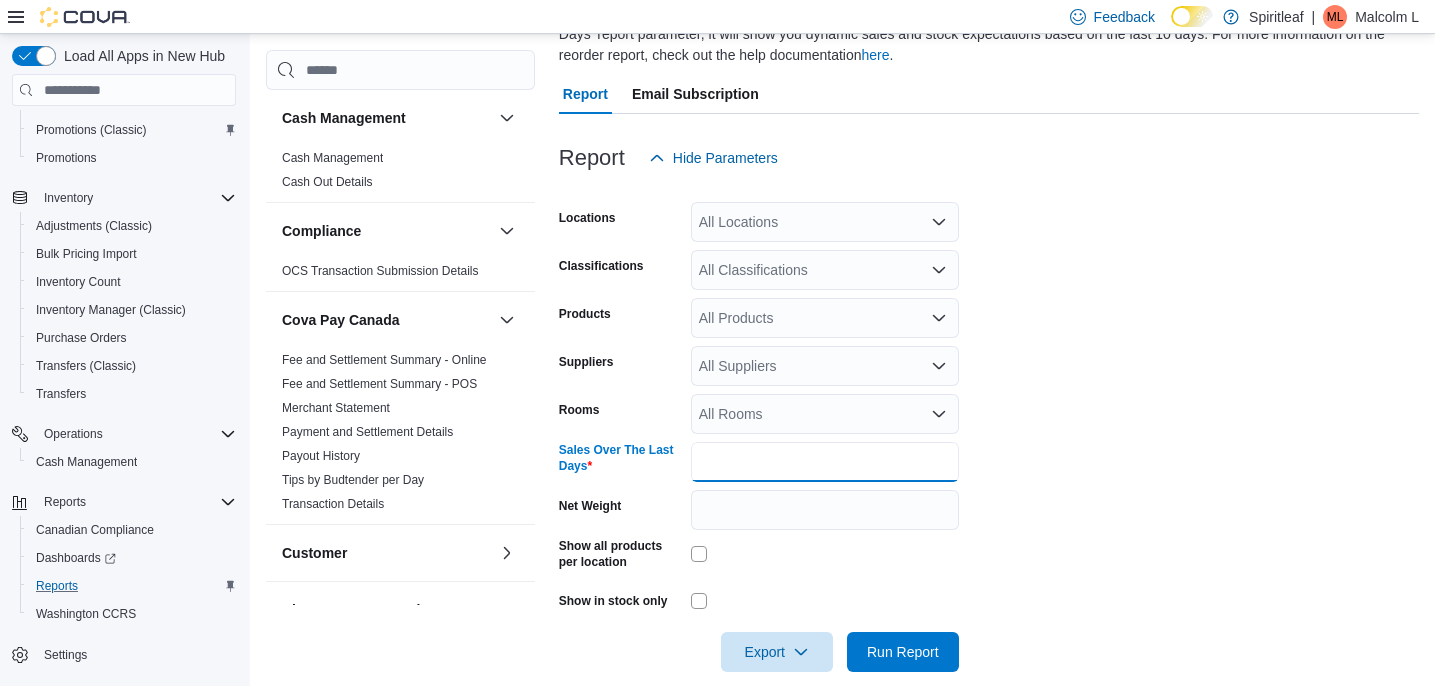 scroll, scrollTop: 231, scrollLeft: 0, axis: vertical 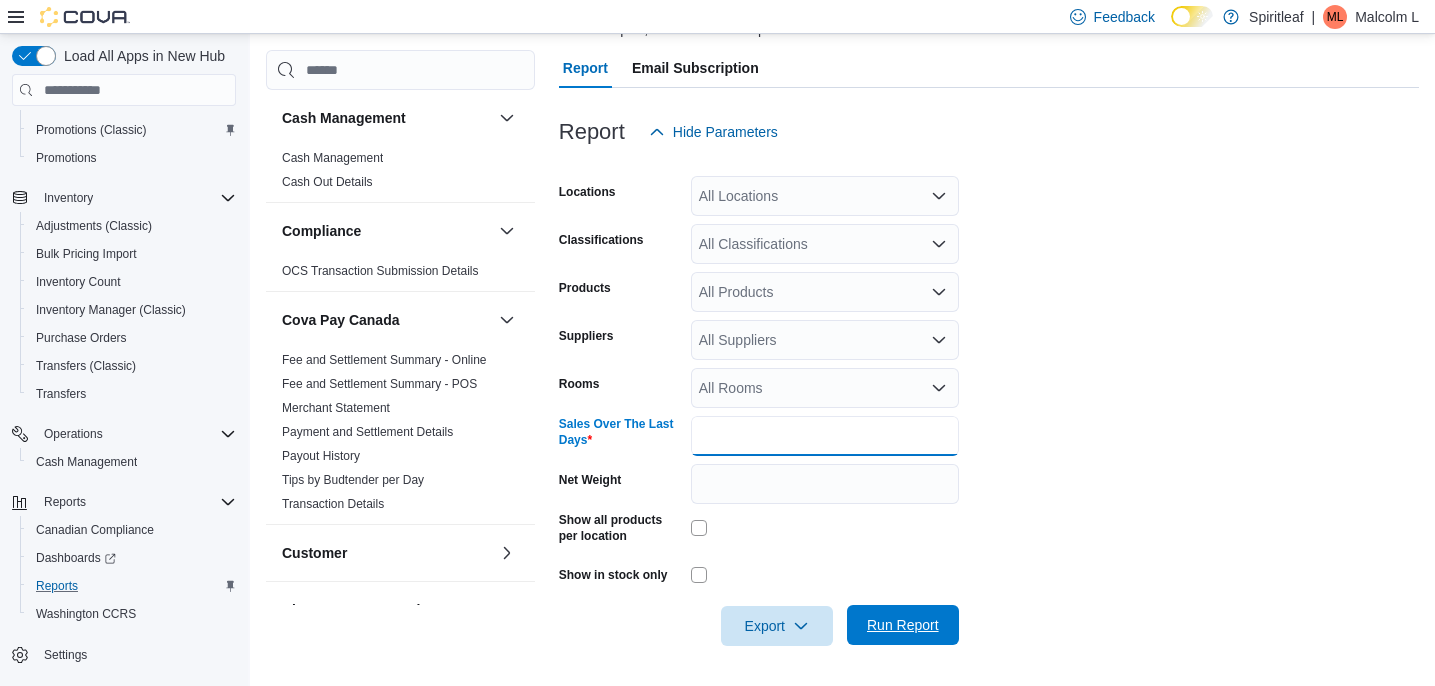 type on "**" 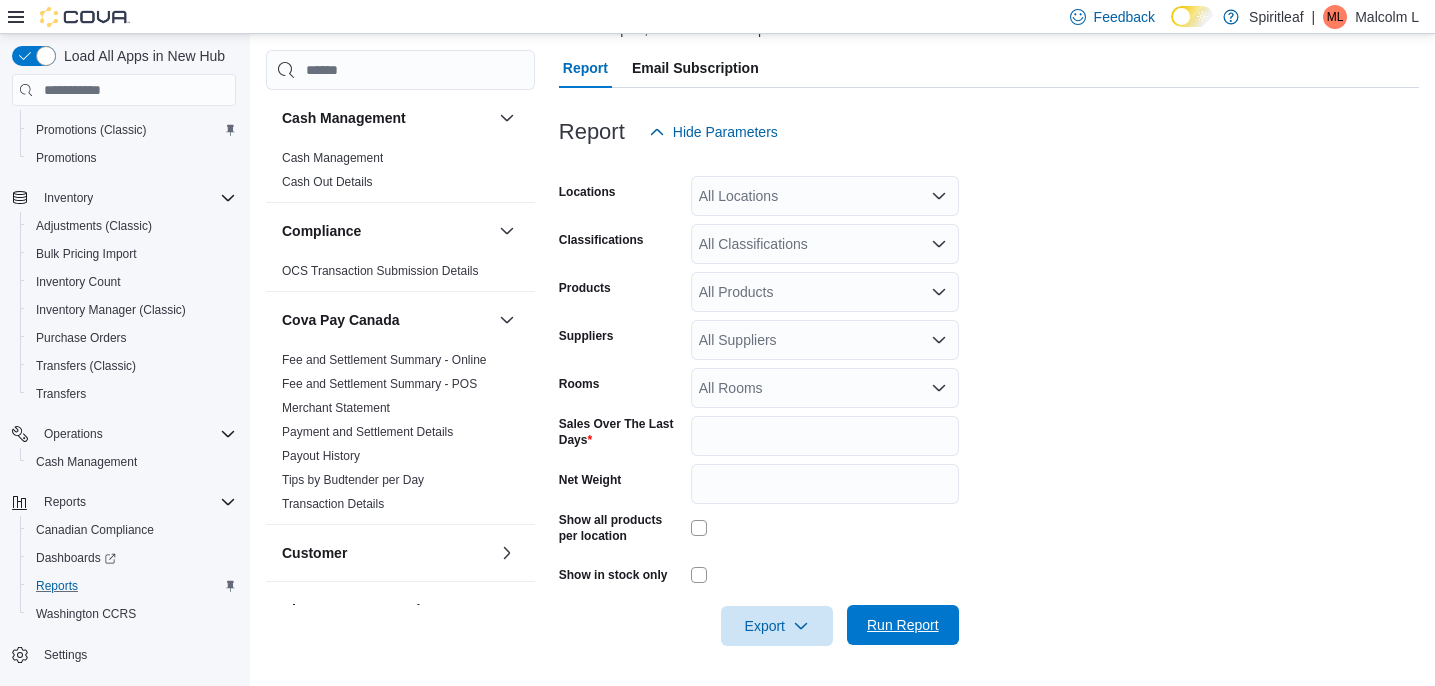 click on "Run Report" at bounding box center [903, 625] 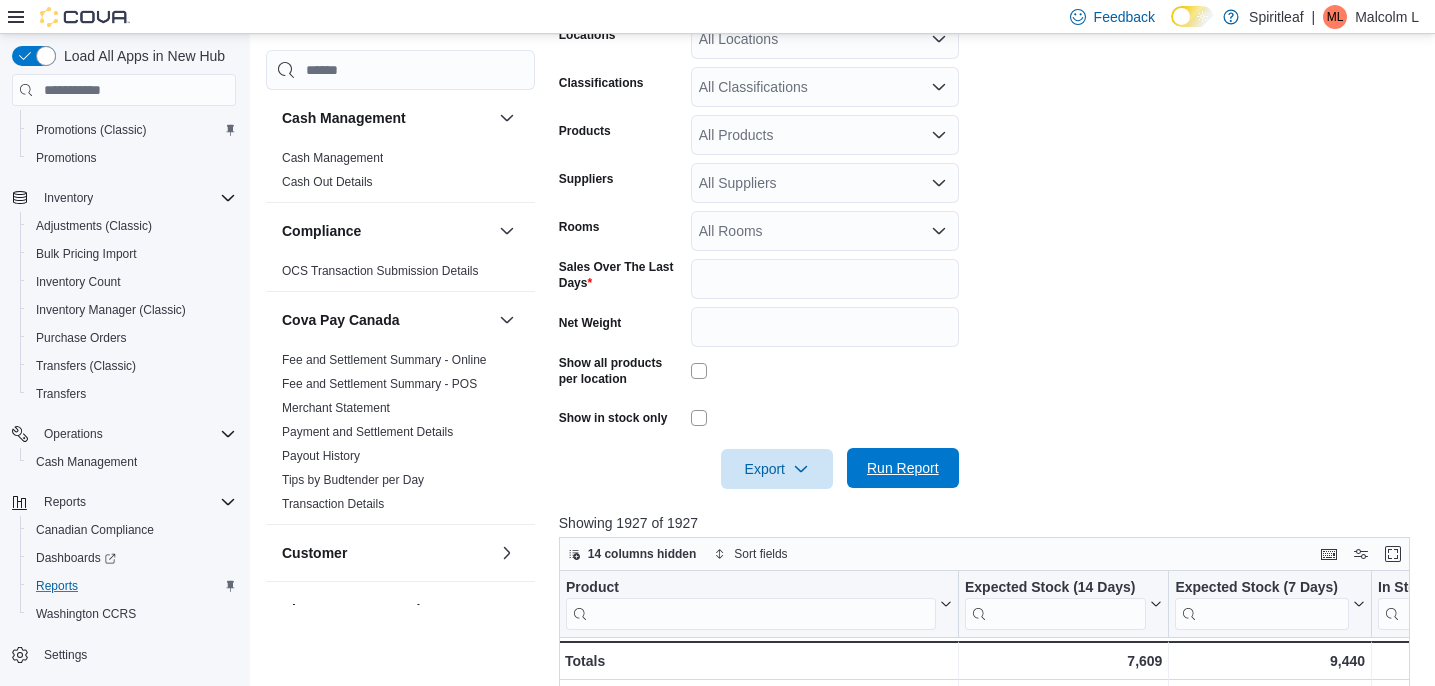 scroll, scrollTop: 436, scrollLeft: 0, axis: vertical 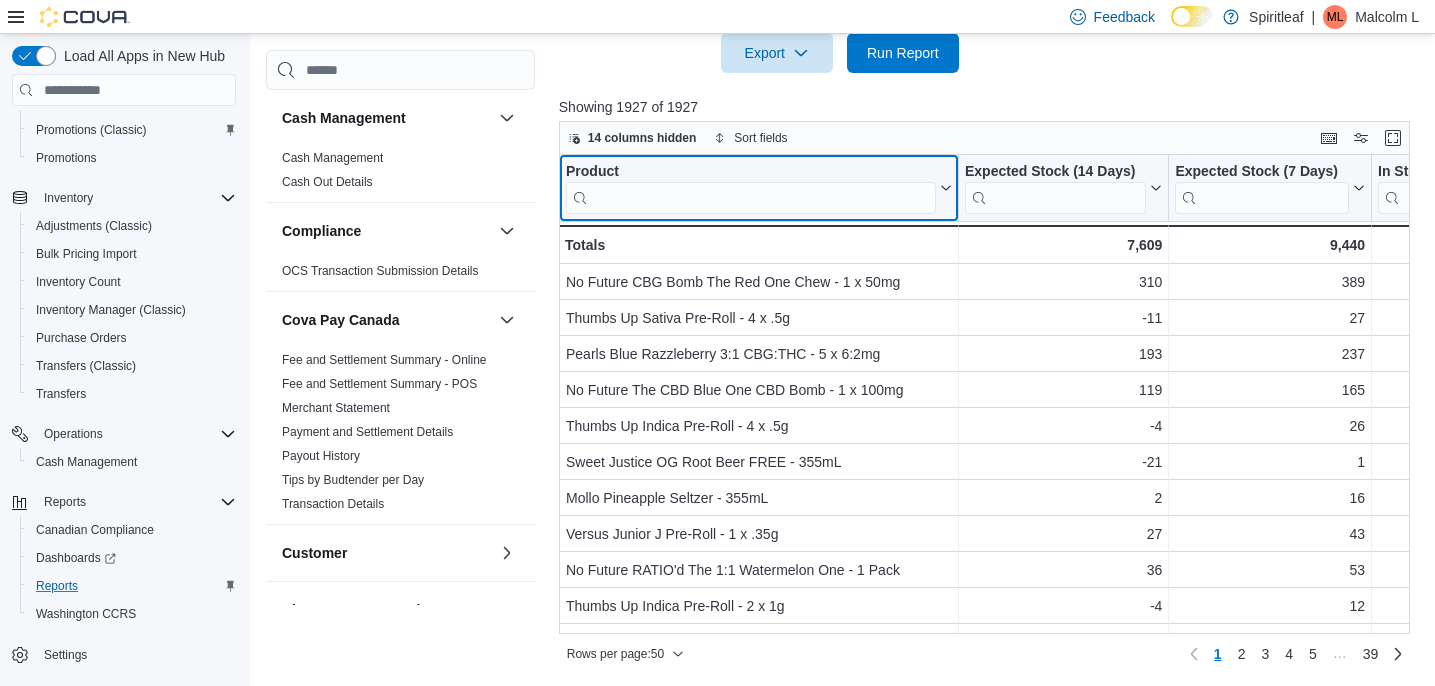 click at bounding box center [751, 198] 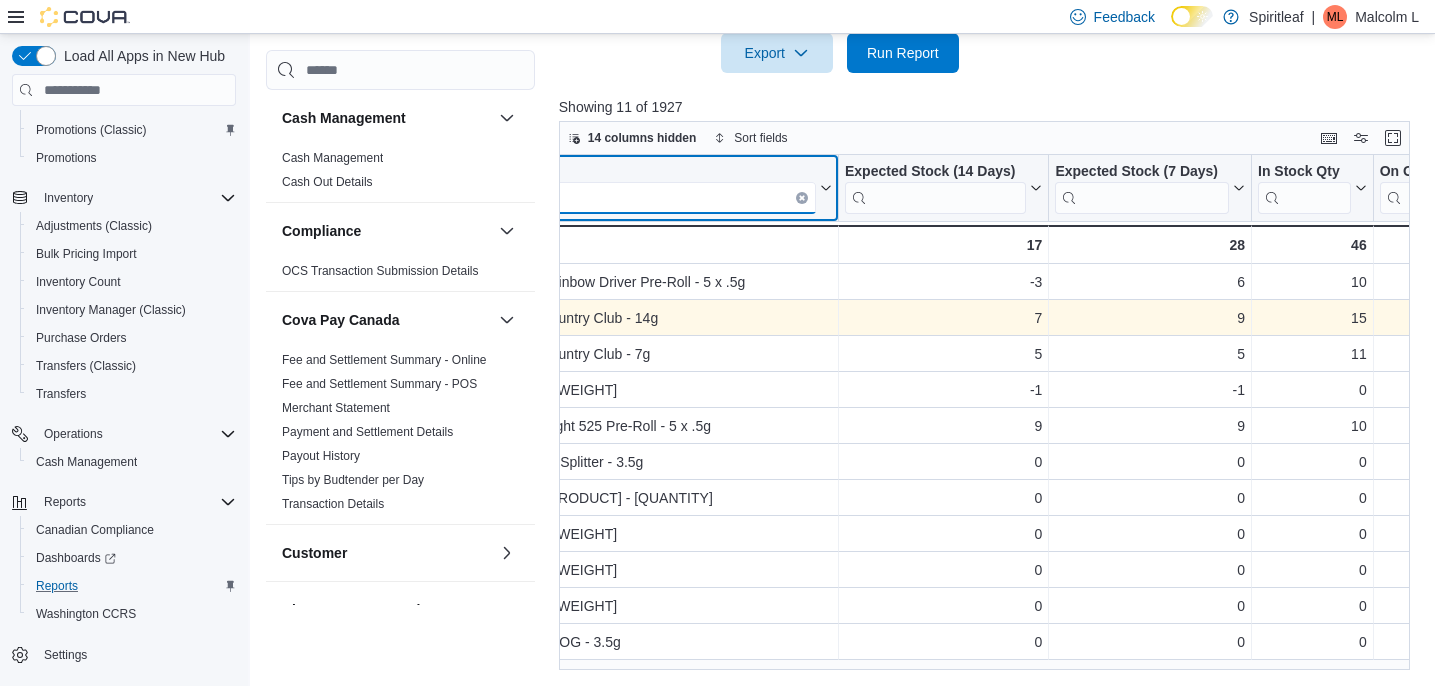 scroll, scrollTop: 0, scrollLeft: 127, axis: horizontal 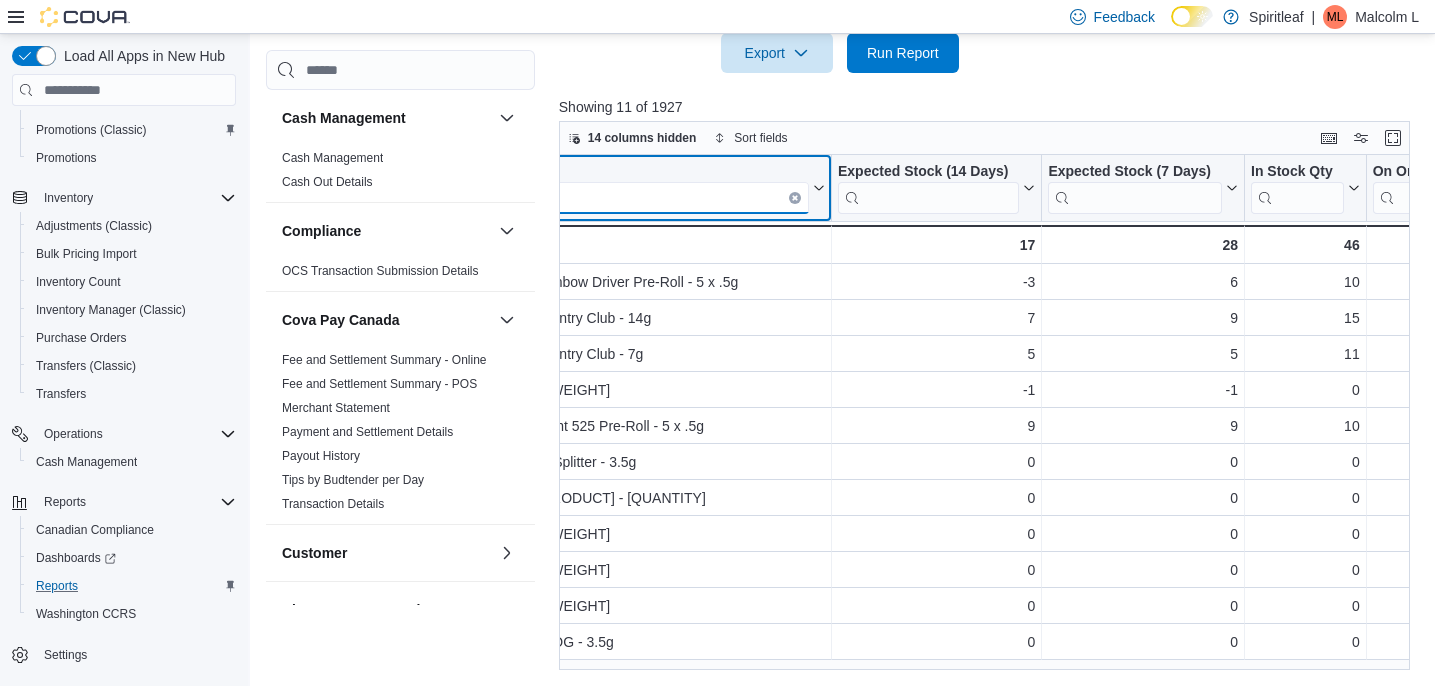 type on "**********" 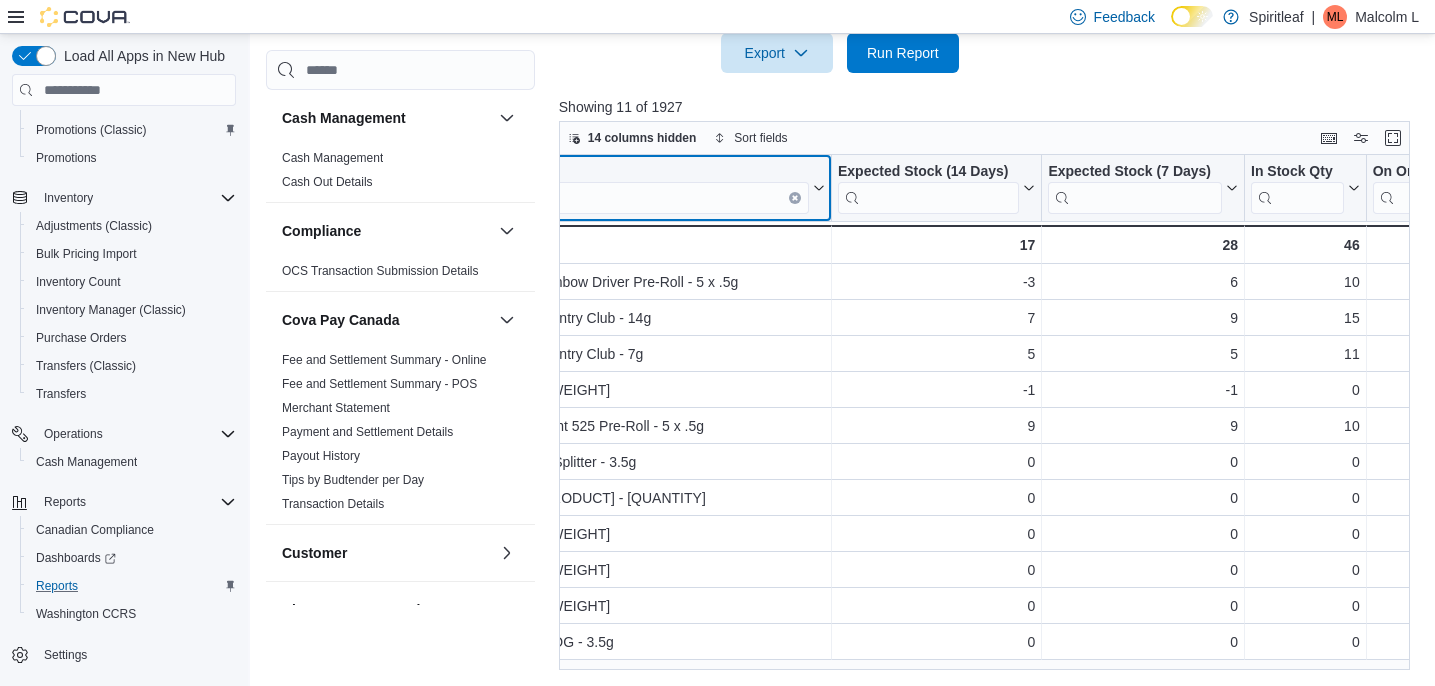 click at bounding box center [795, 198] 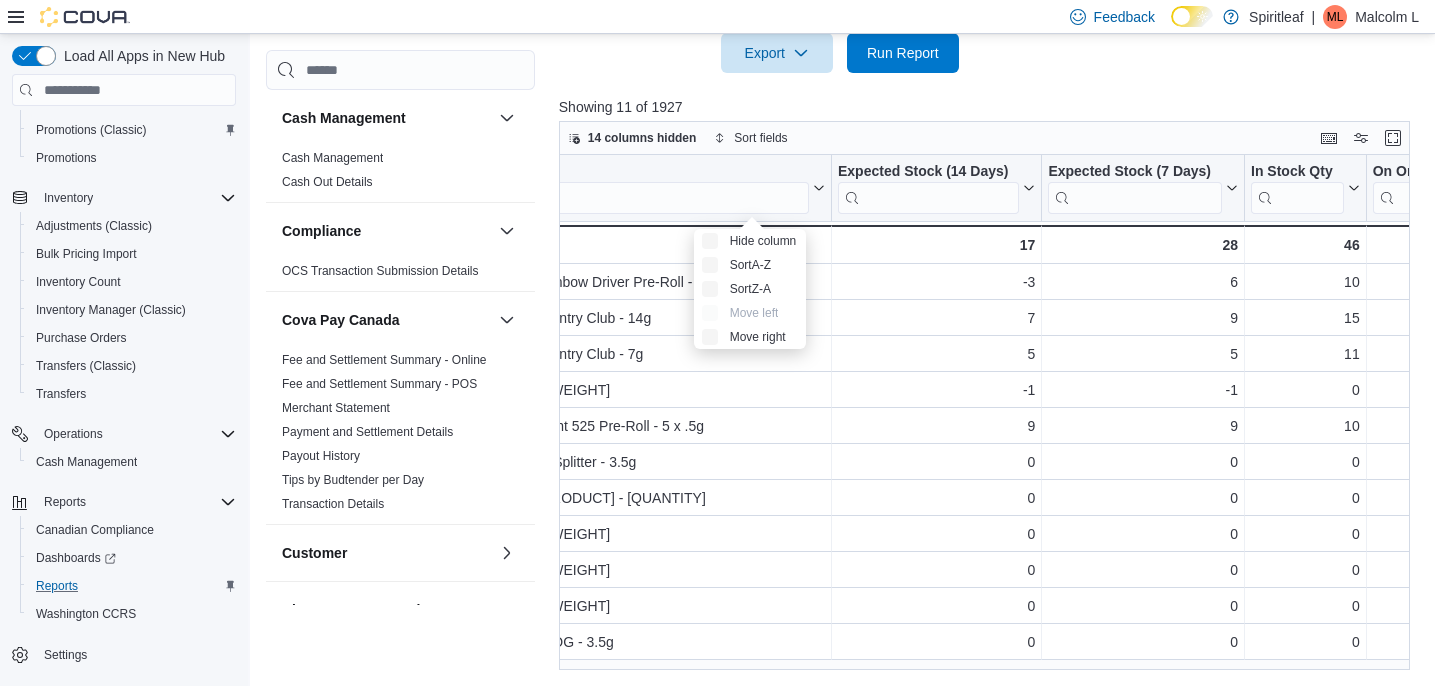 scroll, scrollTop: 0, scrollLeft: 7, axis: horizontal 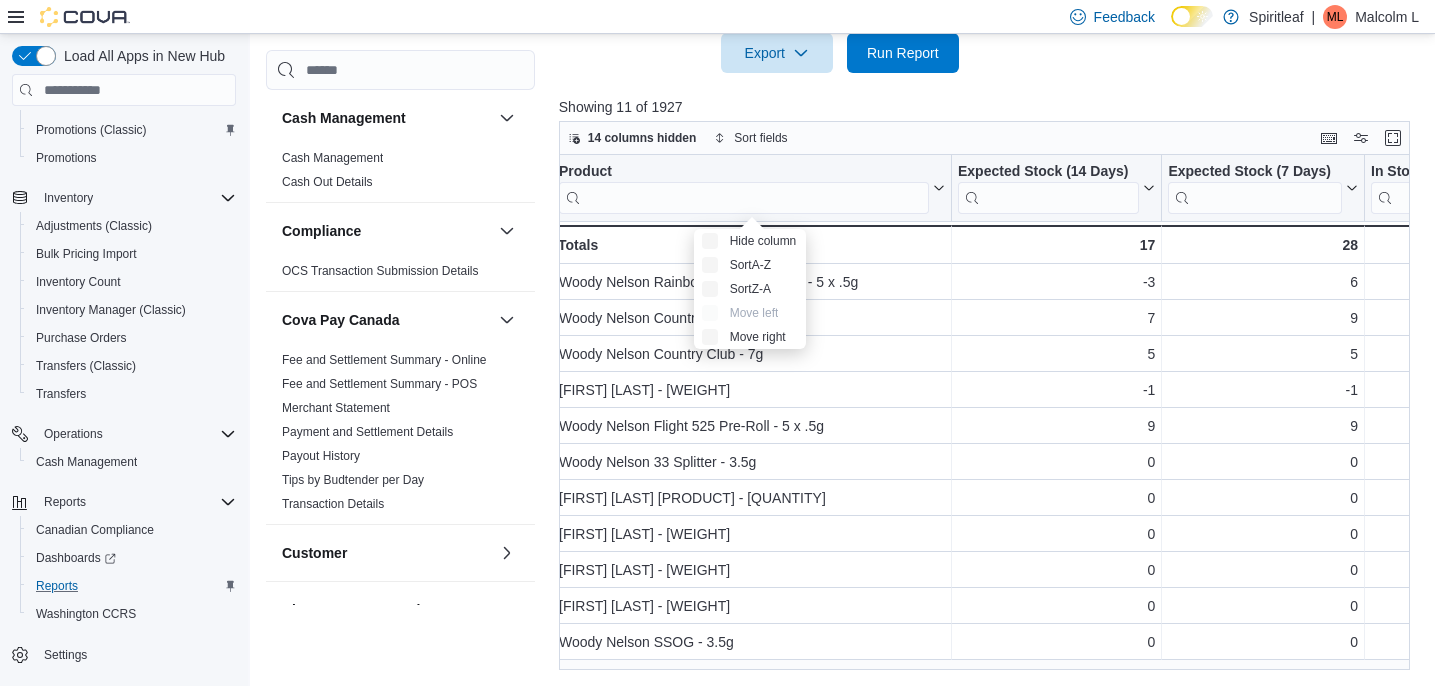 click on "[PRODUCT] Click to view column header actions Expected Stock (14 Days) Click to view column header actions Expected Stock (7 Days) Click to view column header actions In Stock Qty Click to view column header actions On Order Click to view column header actions Transfer In Click to view column header actions Transfer Out Click to view column header actions In Stock Cost Click to view column header actions Avg Unit Cost Click to view column header actions Price Click to view column header actions Margin Click to view column header actions Last Received Date Click to view column header actions Sales (7 Days) Click to view column header actions Sales (14 Days) Click to view column header actions Days of Stock Left (14 Days) Click to view column header actions Days of Stock Left (7 Days) Click to view column header actions Days Since Last Sold Click to view column header actions [NAME] [PRODUCT] -  Product, column 1, row 3 5 -  Expected Stock (14 Days), column 2, row 3 5 -  11 -  0 -  -  -1 -  -1 -  0" at bounding box center (985, 412) 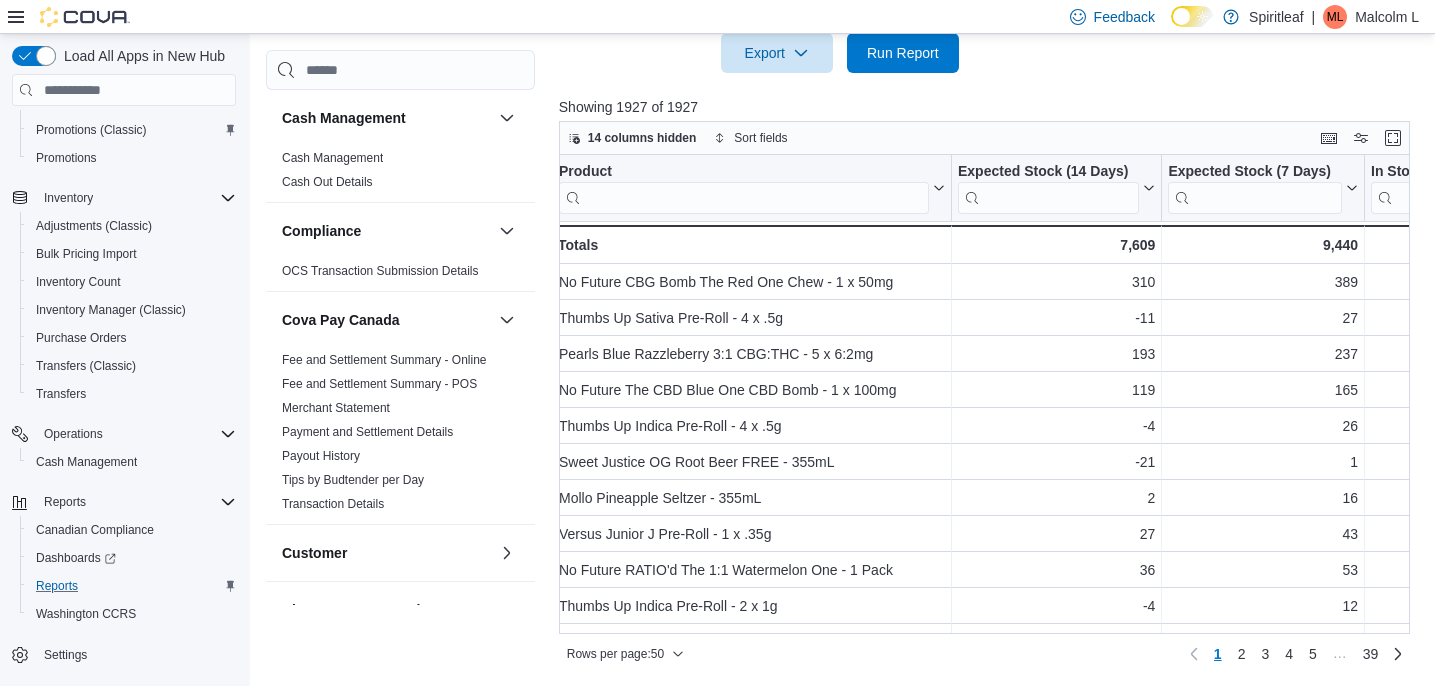 scroll, scrollTop: 0, scrollLeft: 0, axis: both 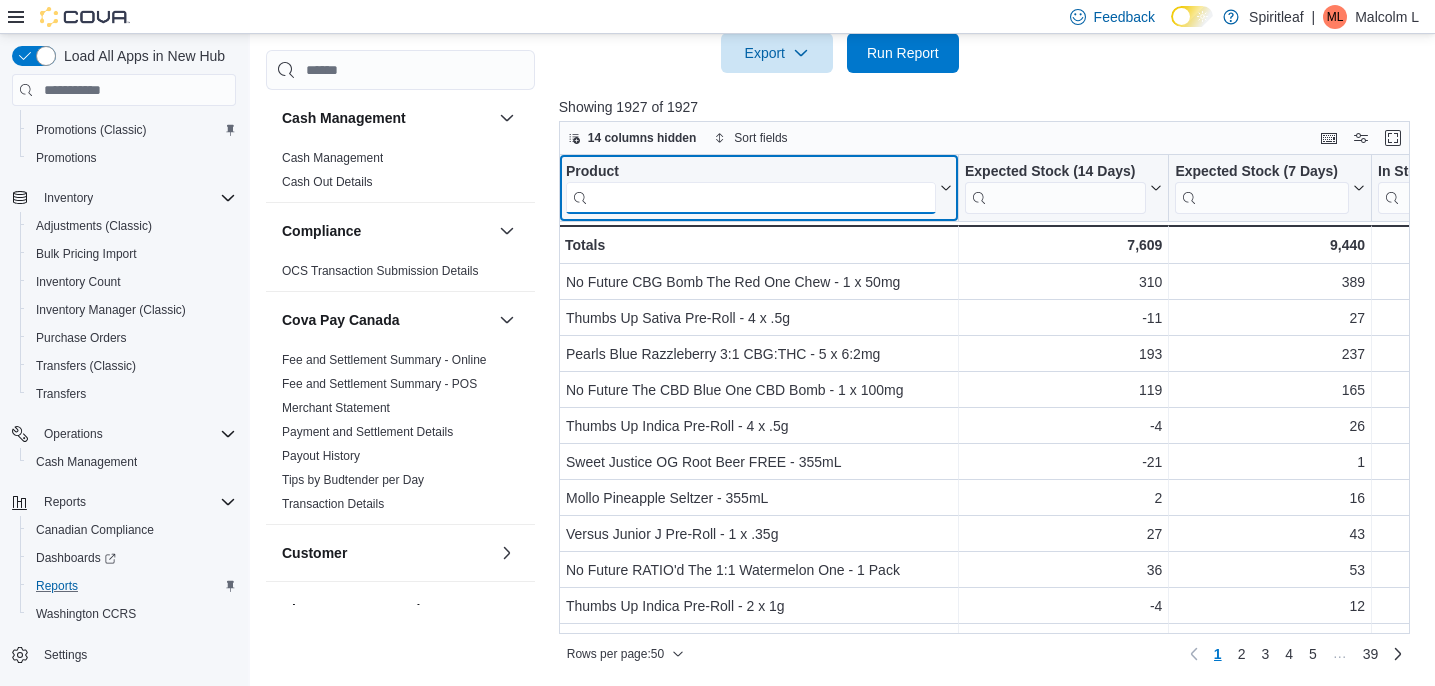 click at bounding box center [751, 198] 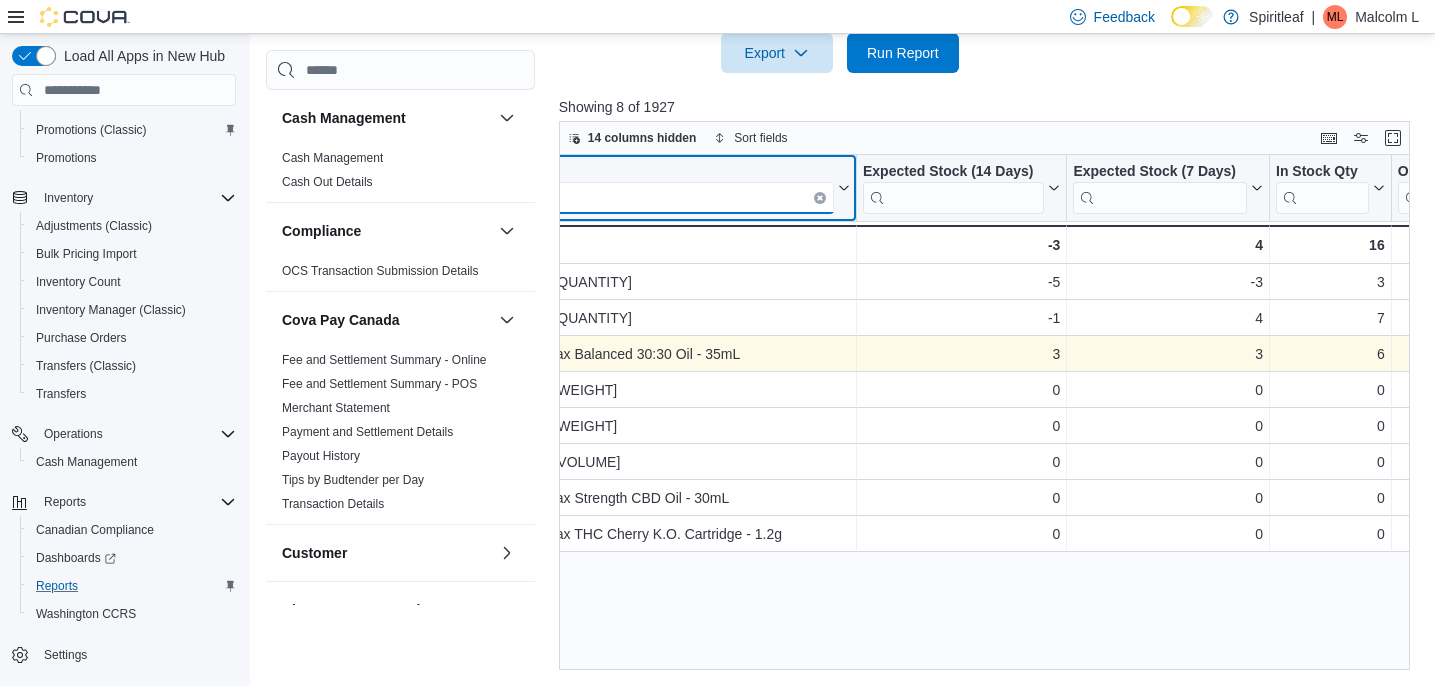 scroll, scrollTop: 0, scrollLeft: 145, axis: horizontal 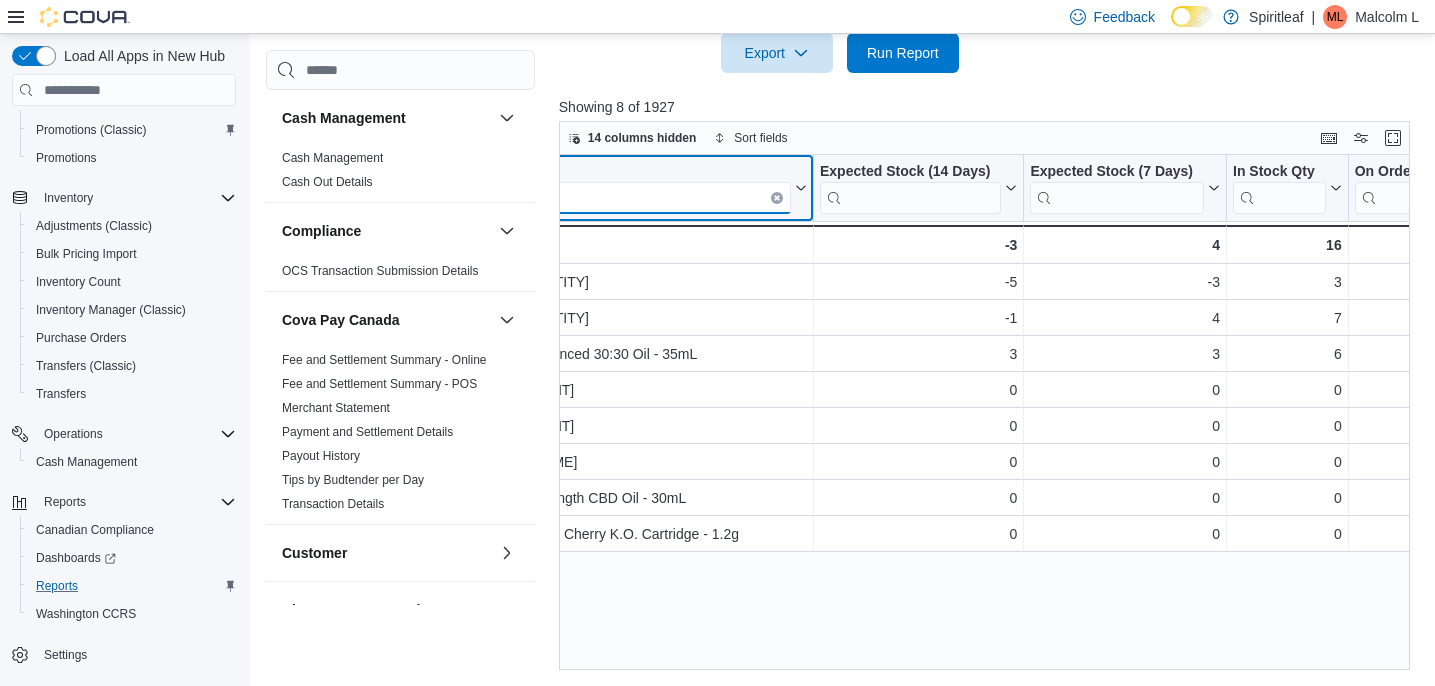 type on "*******" 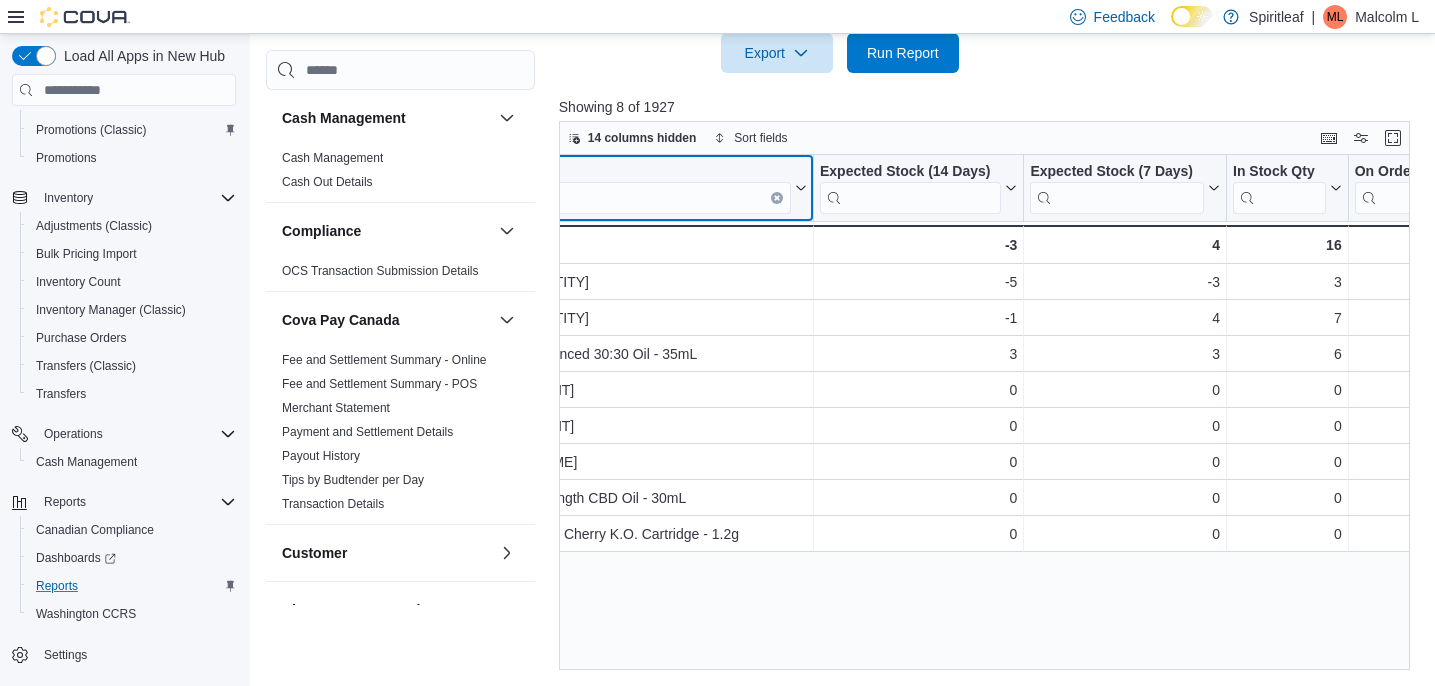 click 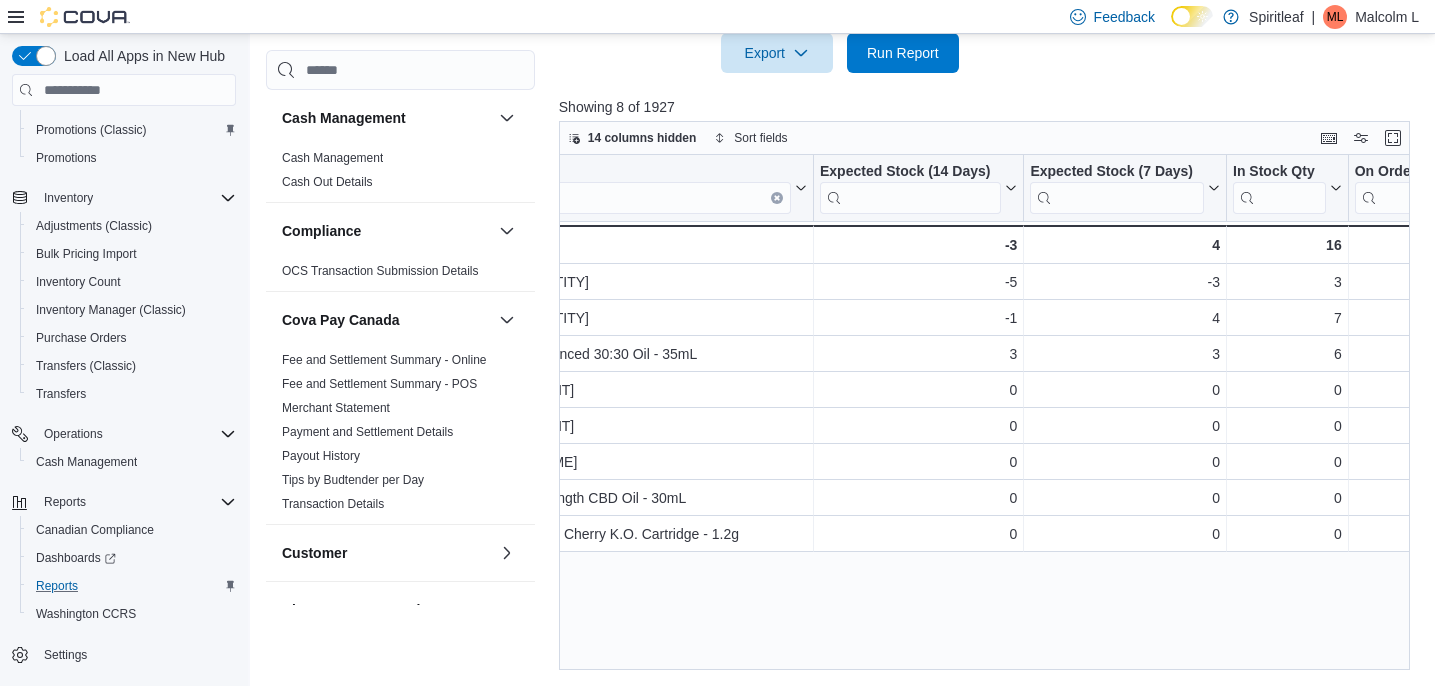scroll, scrollTop: 0, scrollLeft: 7, axis: horizontal 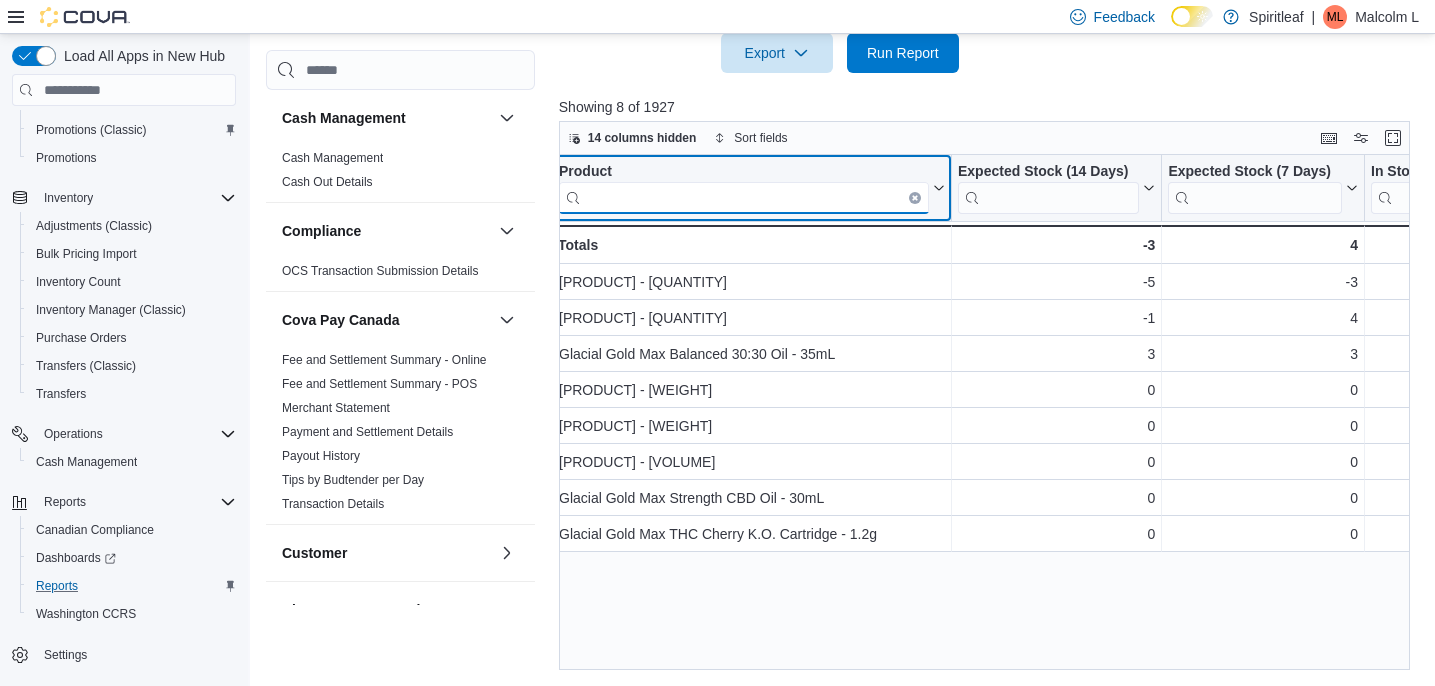 click at bounding box center (744, 198) 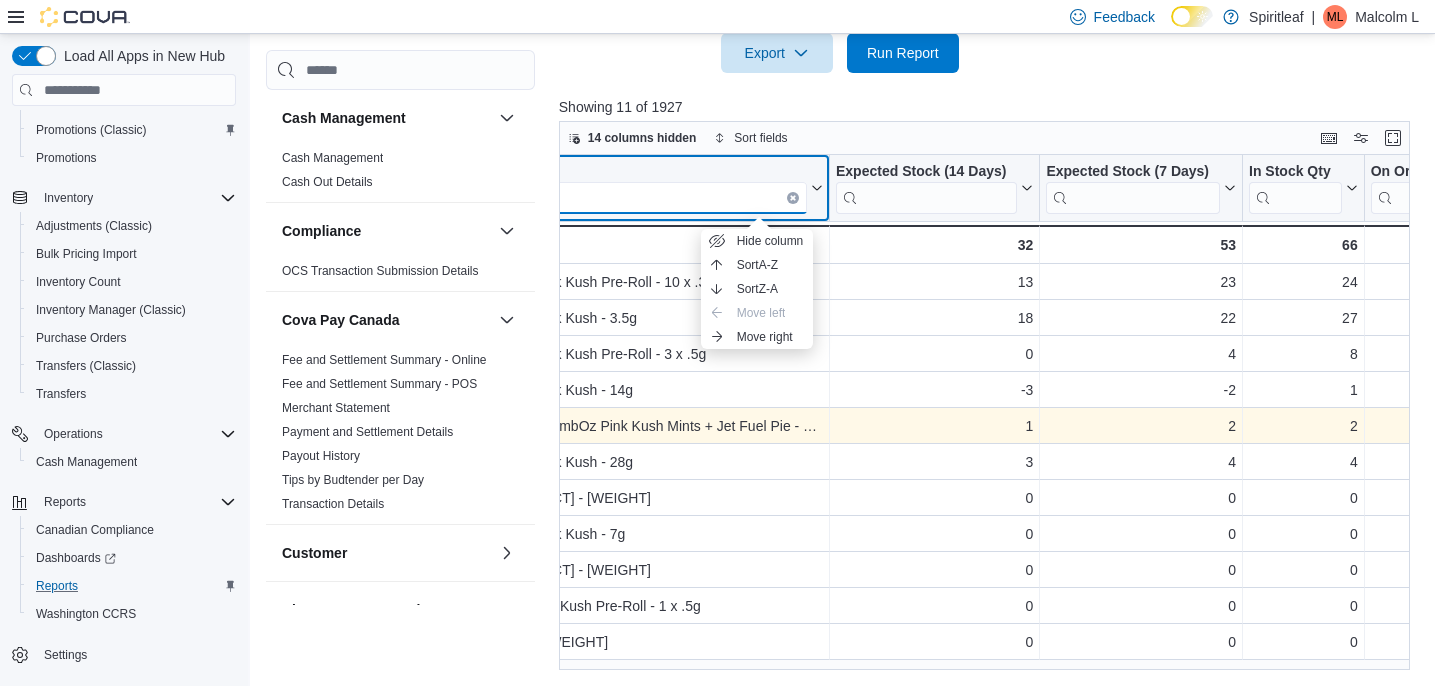 scroll, scrollTop: 0, scrollLeft: 143, axis: horizontal 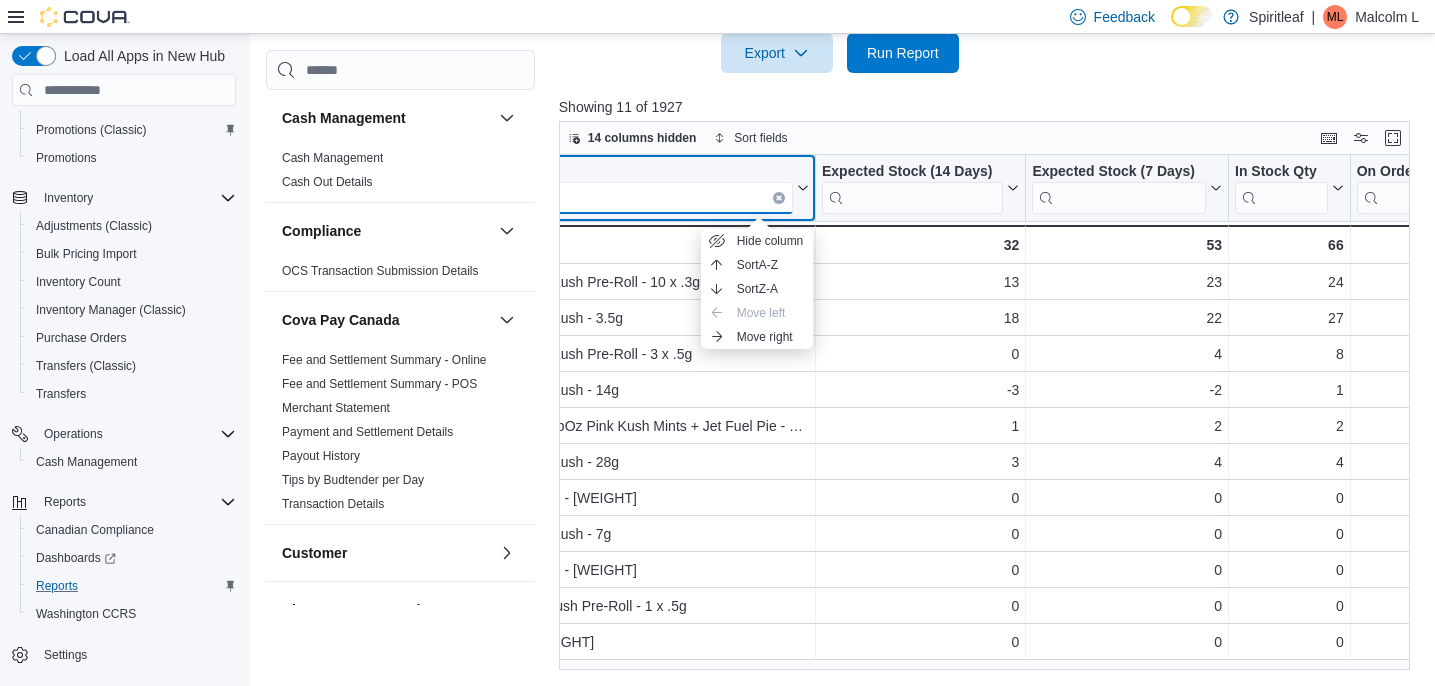 type on "*********" 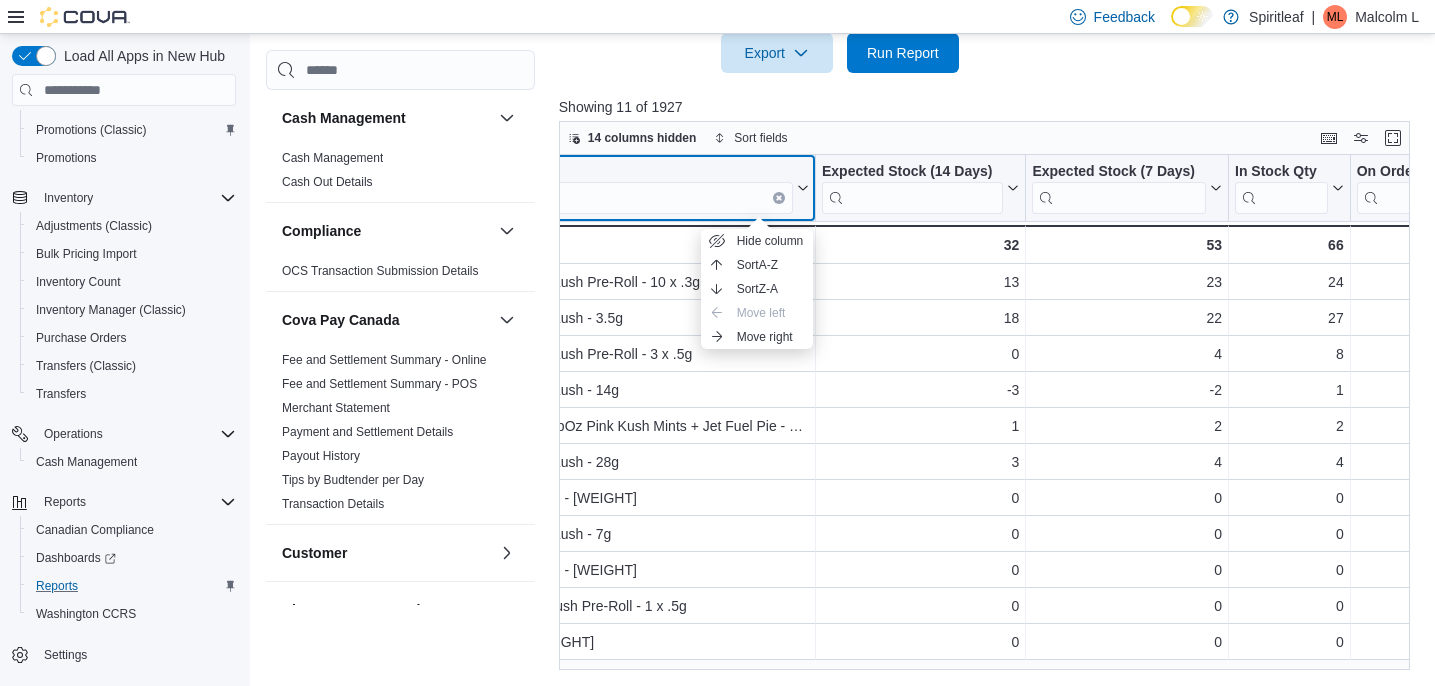 click 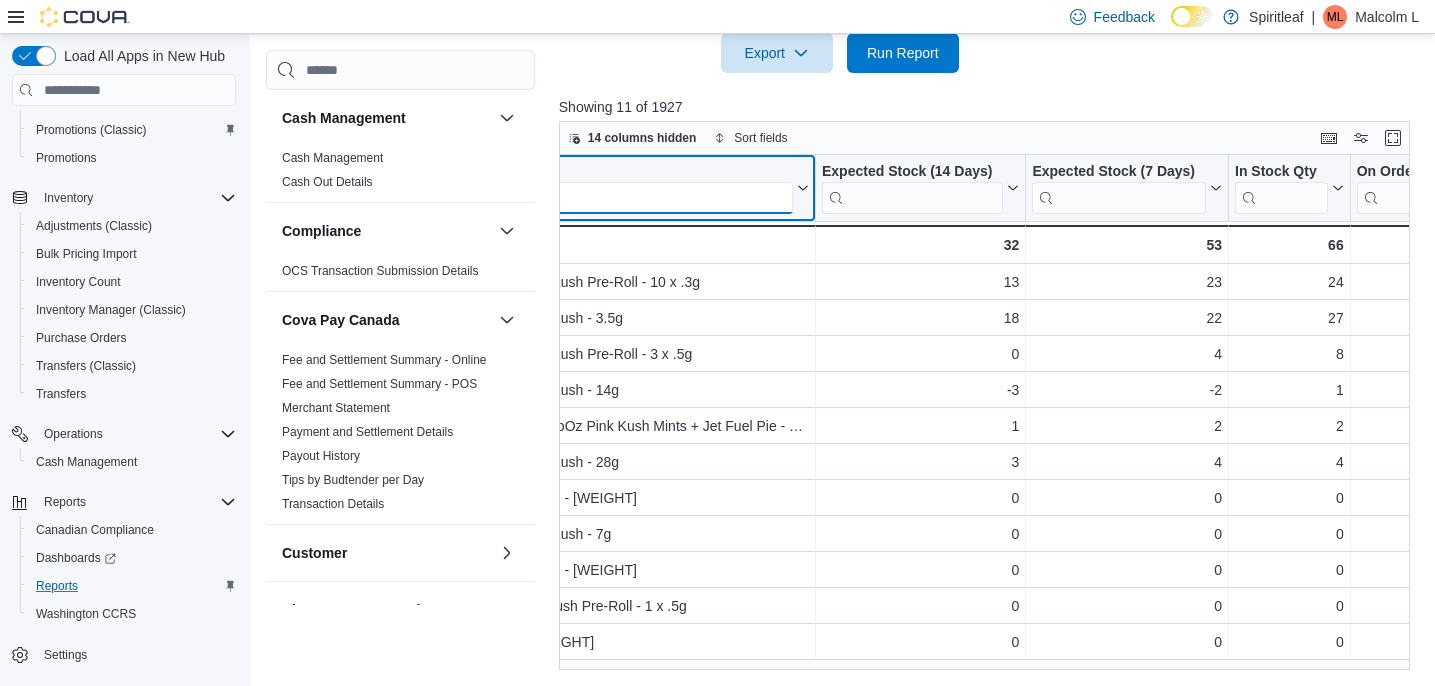 scroll, scrollTop: 0, scrollLeft: 7, axis: horizontal 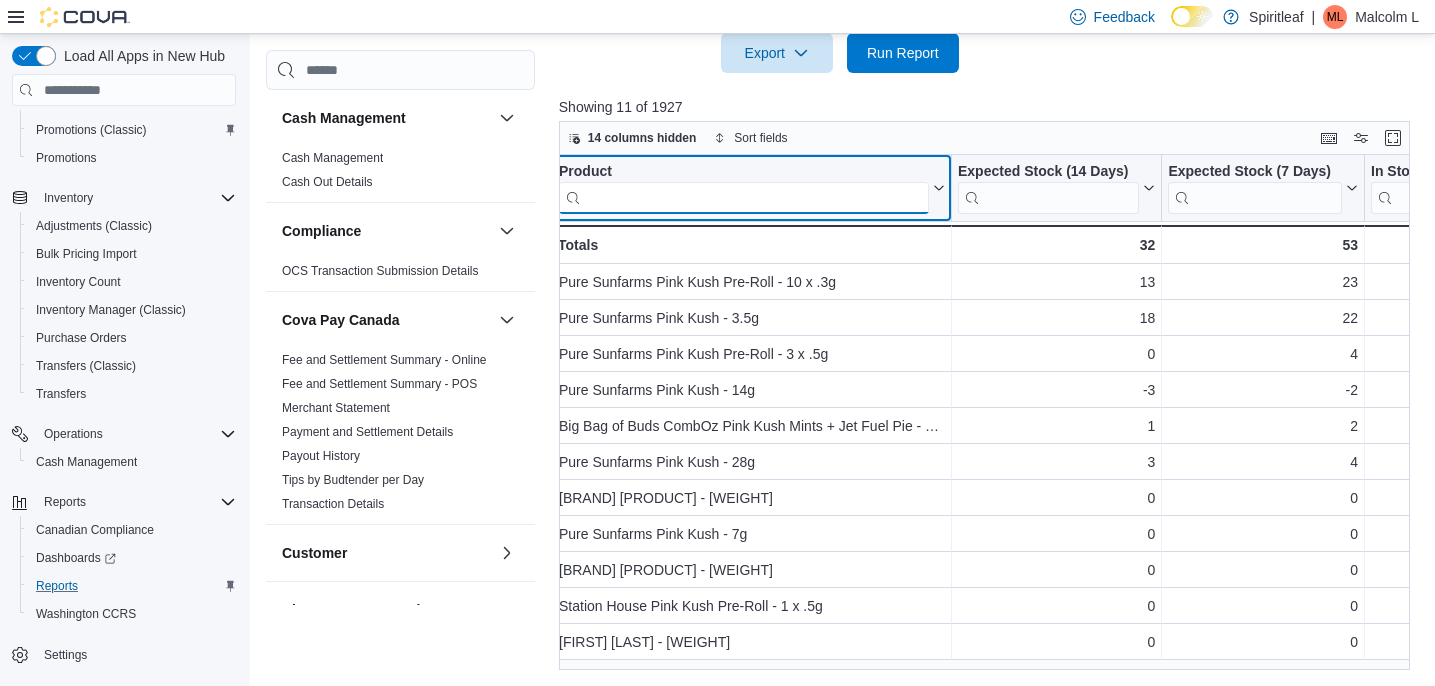 click at bounding box center [744, 198] 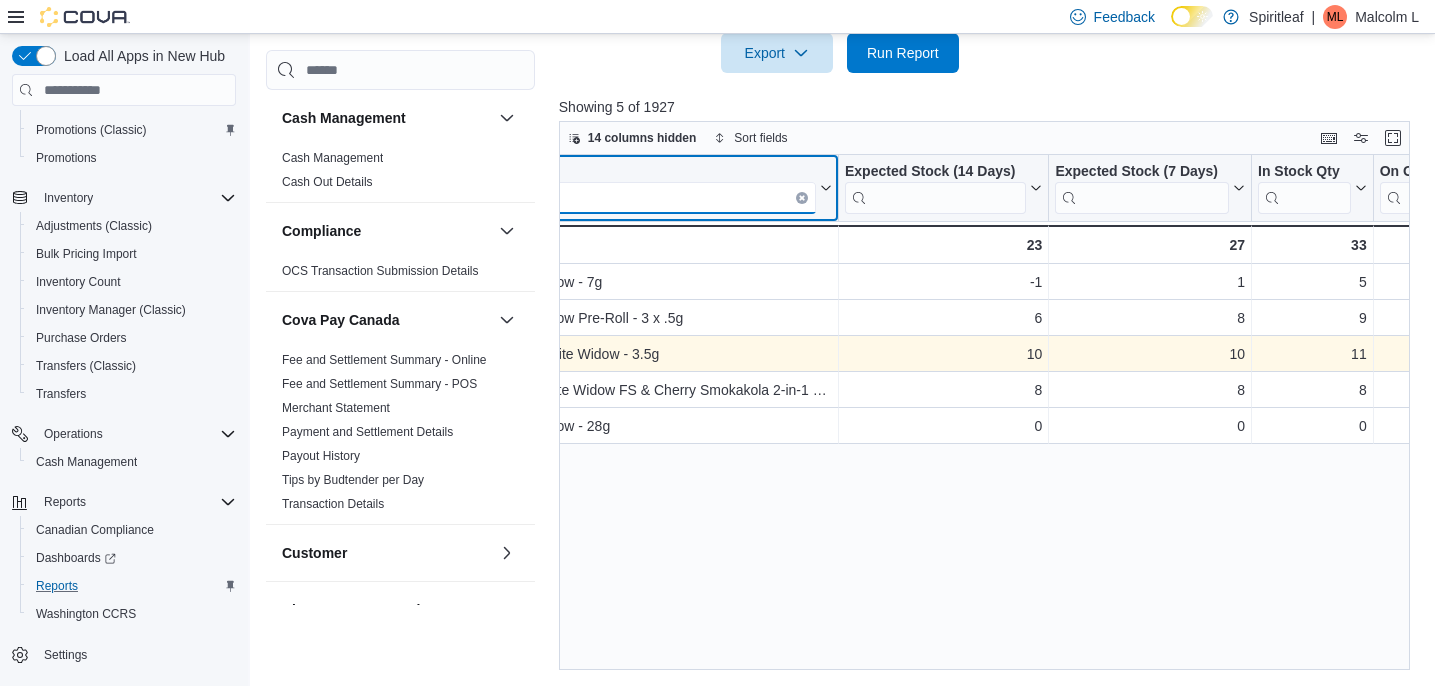 scroll, scrollTop: 0, scrollLeft: 131, axis: horizontal 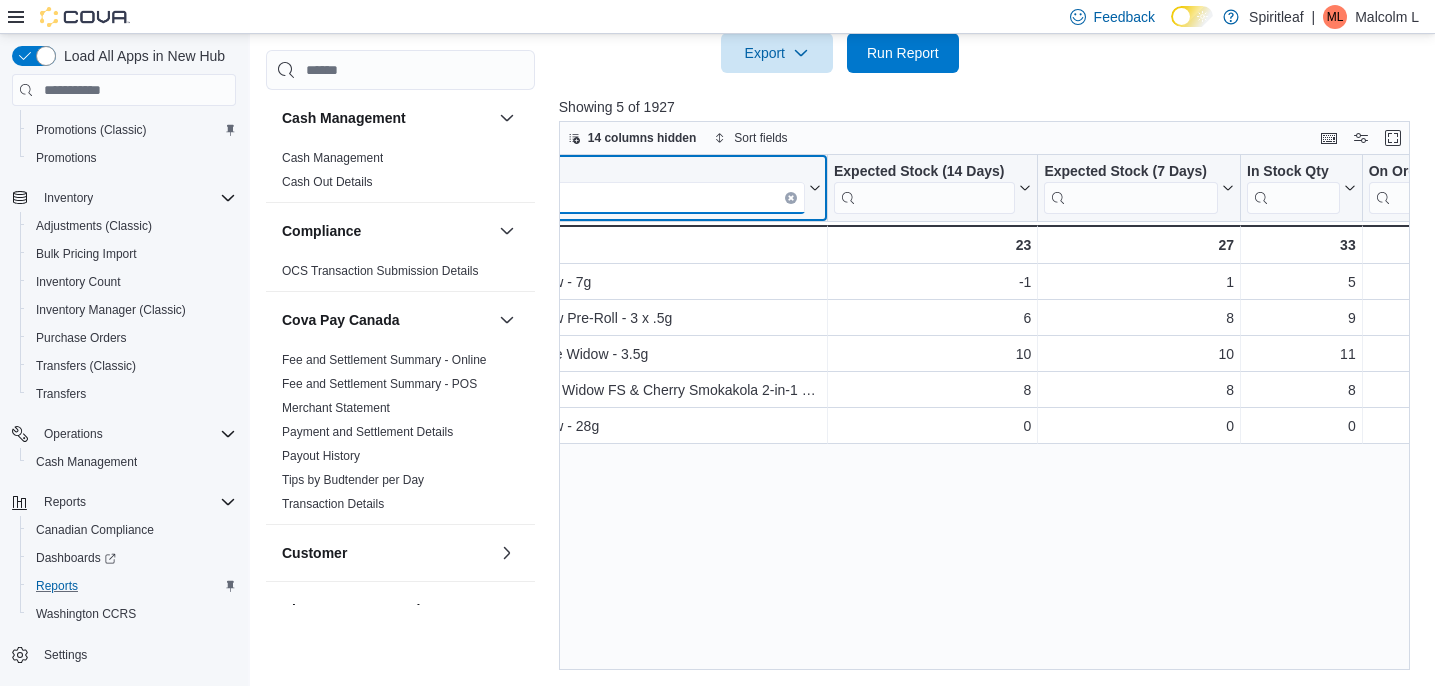 type on "**********" 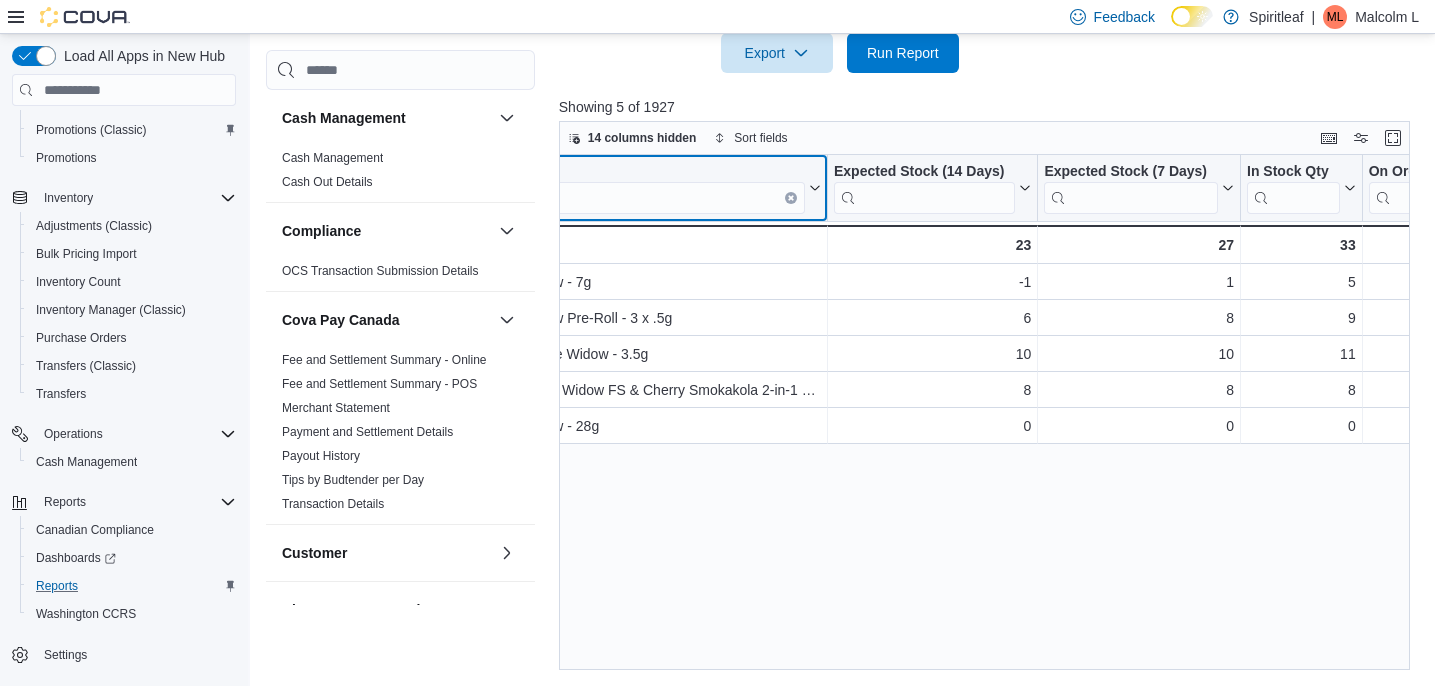 click 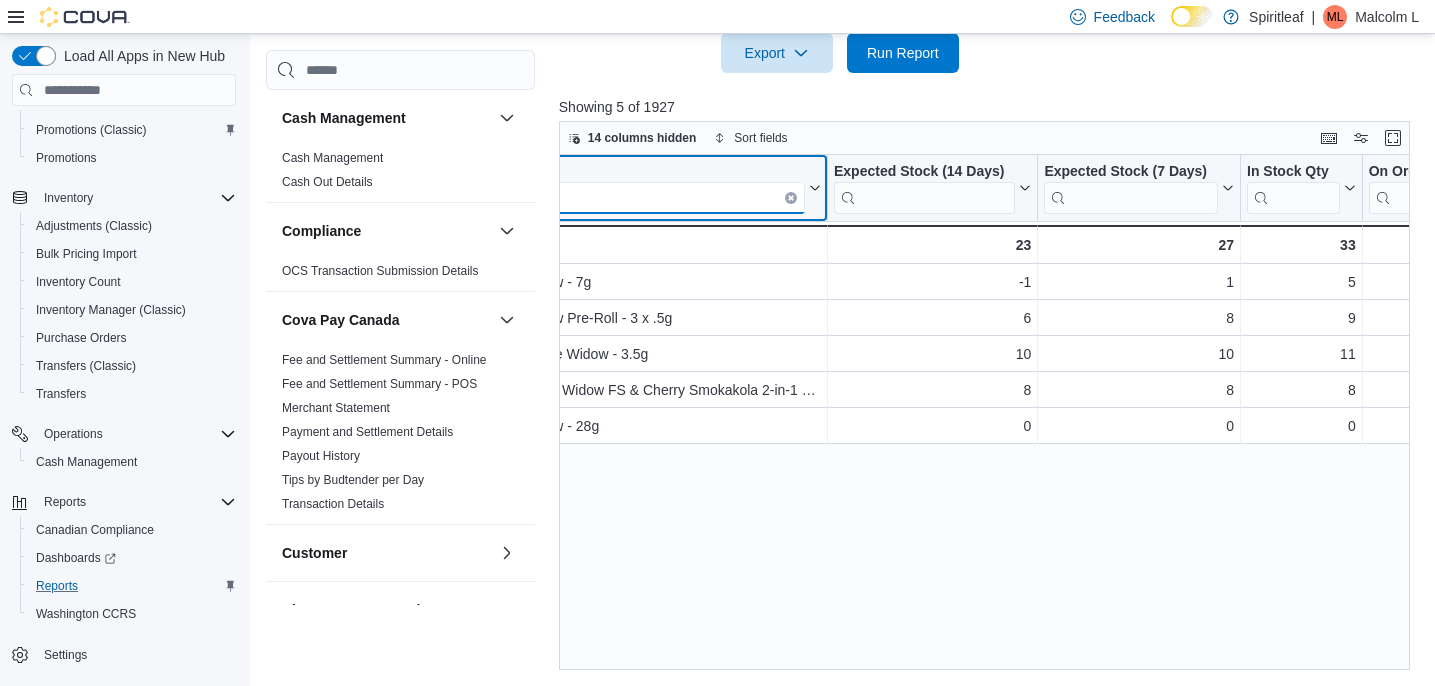 type 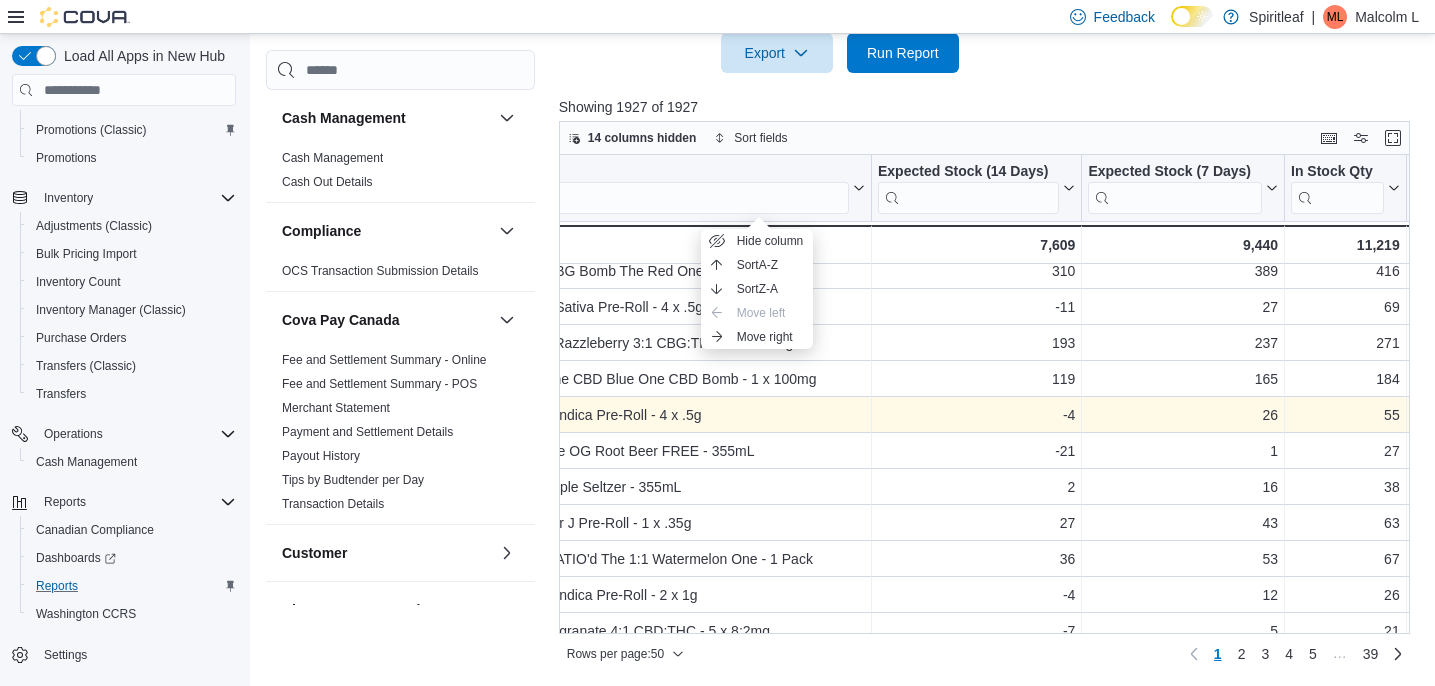 scroll, scrollTop: 11, scrollLeft: 0, axis: vertical 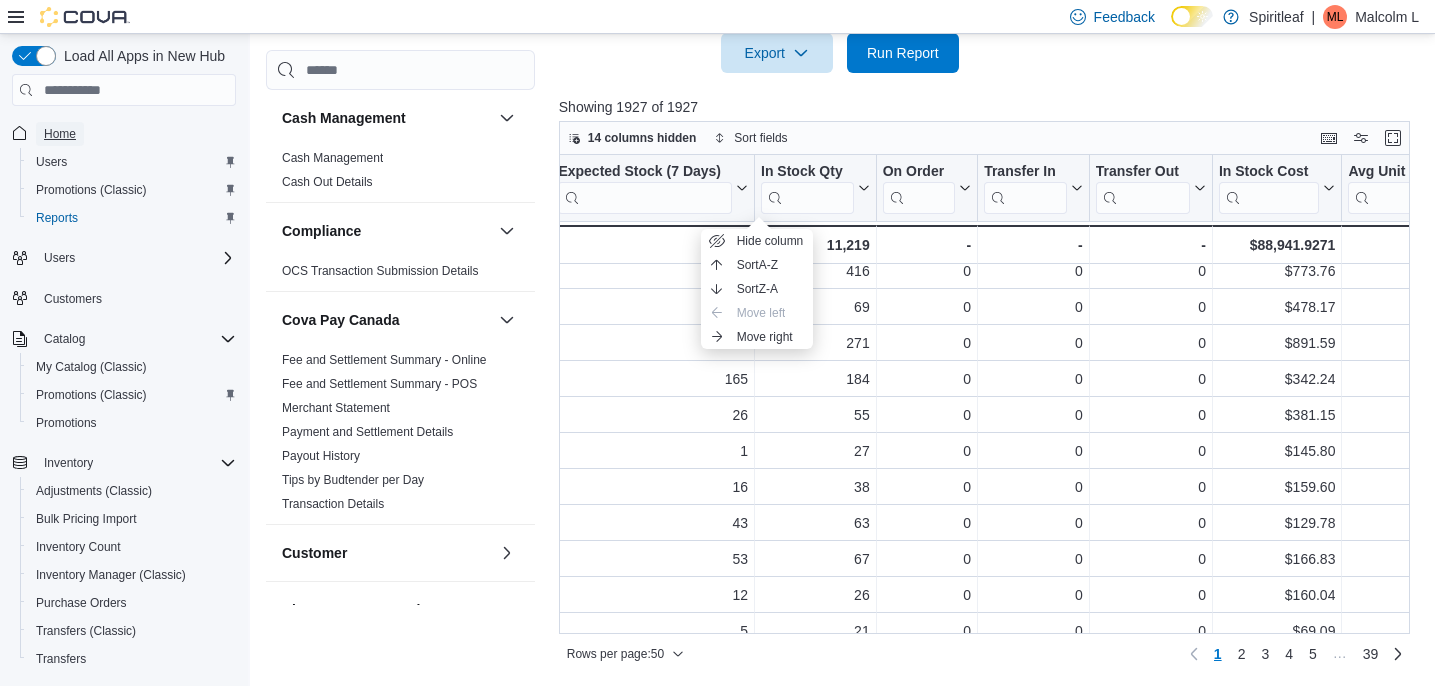 click on "Home" at bounding box center (60, 134) 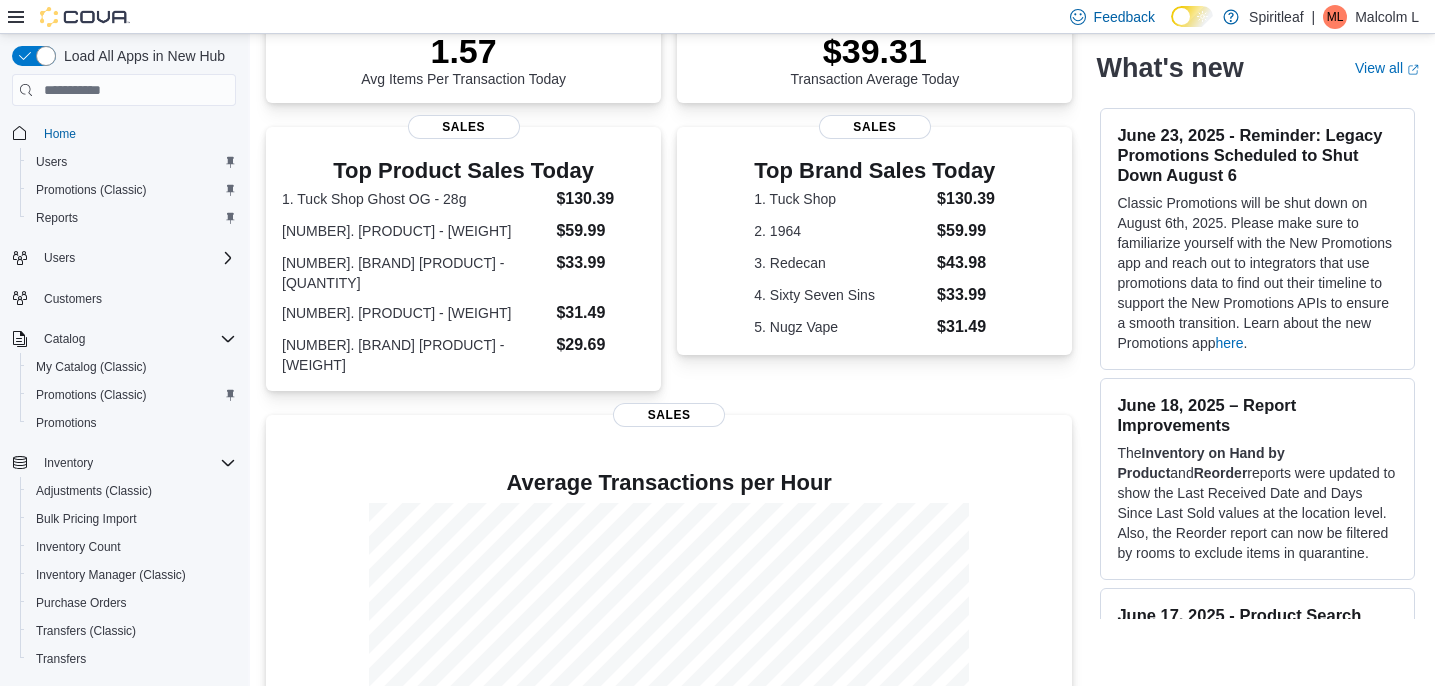 scroll, scrollTop: 456, scrollLeft: 0, axis: vertical 